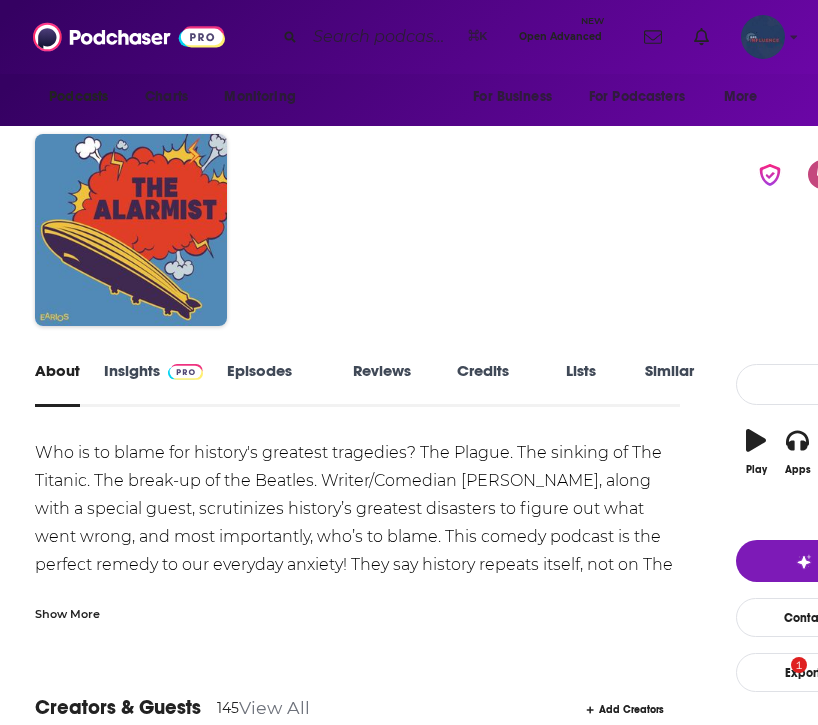 scroll, scrollTop: 0, scrollLeft: 0, axis: both 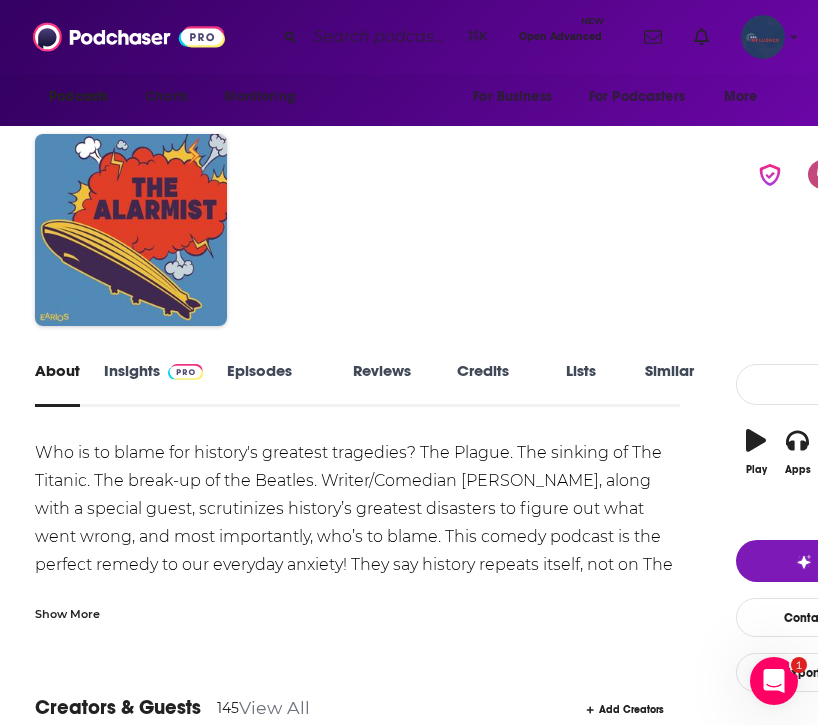 click on "Insights" at bounding box center (153, 384) 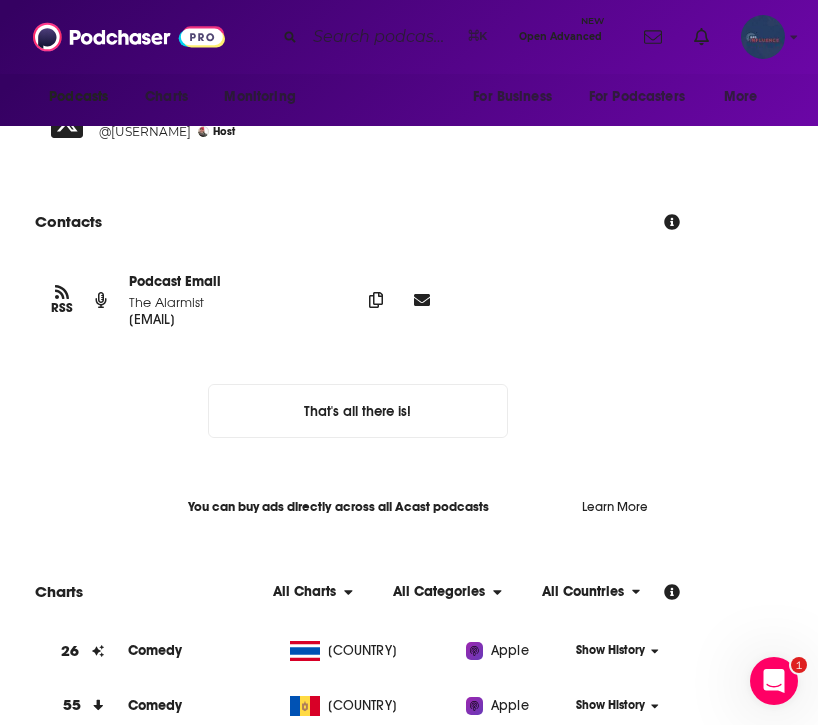 scroll, scrollTop: 3405, scrollLeft: 0, axis: vertical 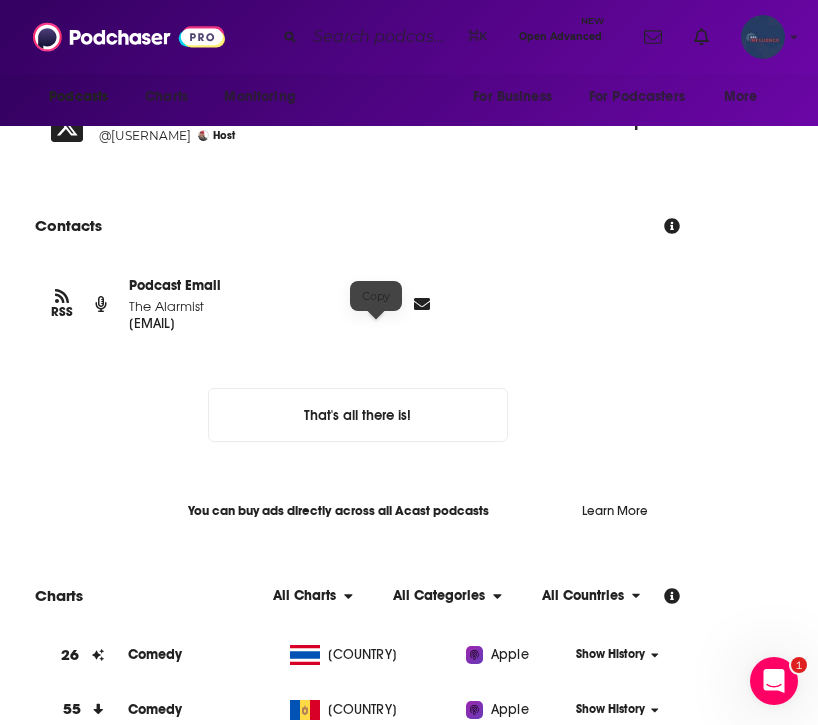 click at bounding box center [376, 303] 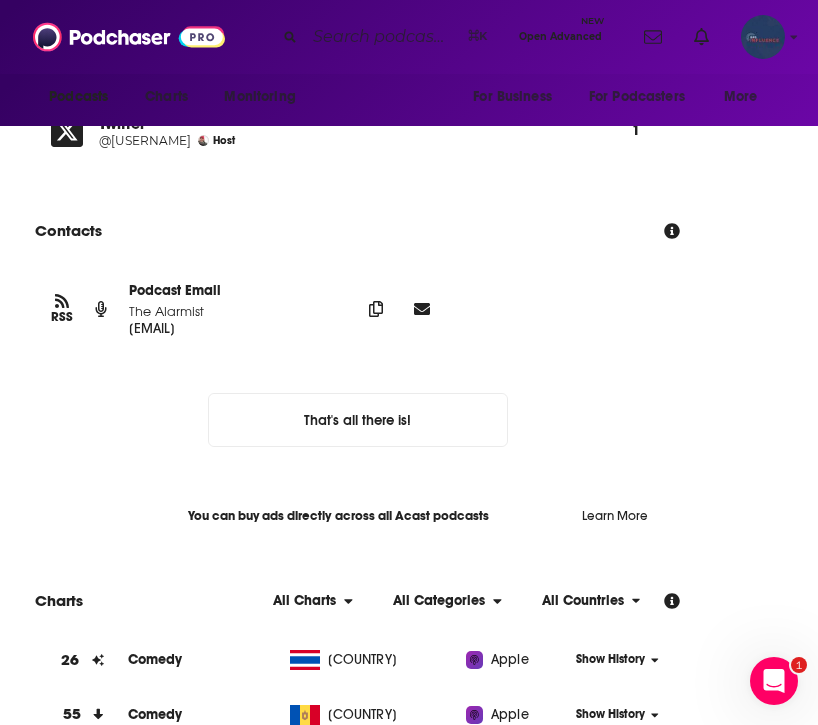 scroll, scrollTop: 3399, scrollLeft: 0, axis: vertical 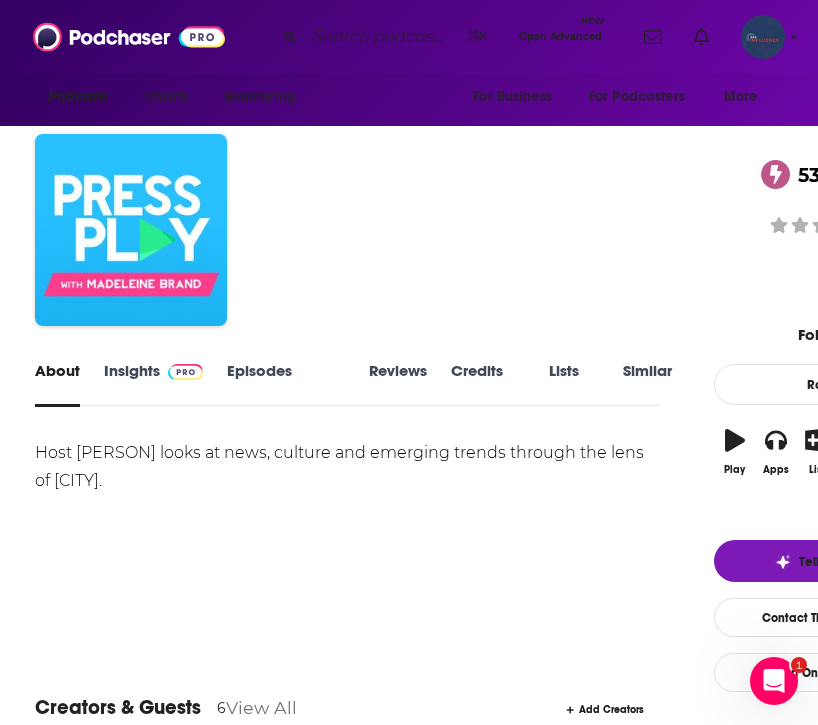click on "Insights" at bounding box center [153, 384] 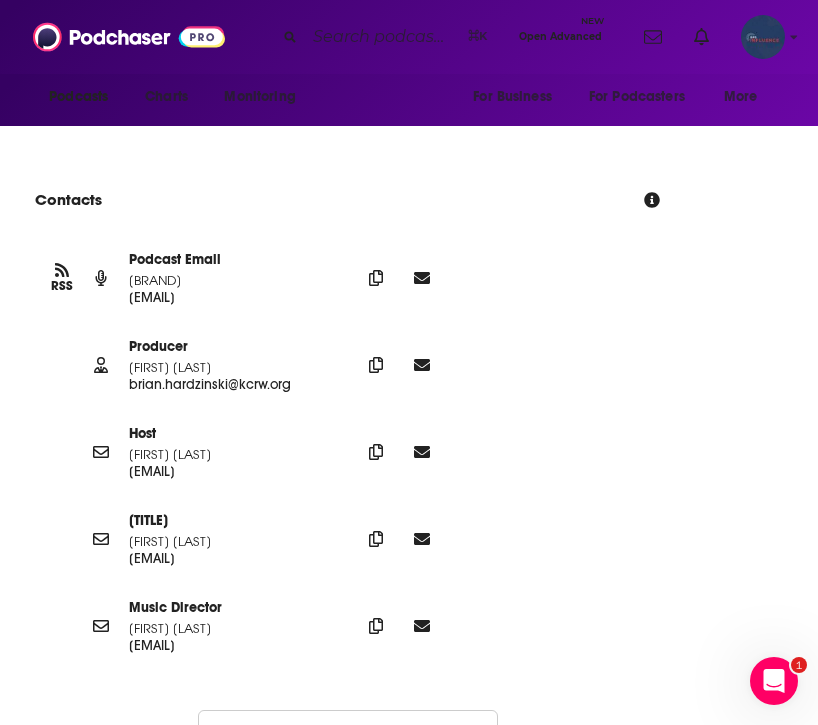 scroll, scrollTop: 2952, scrollLeft: 0, axis: vertical 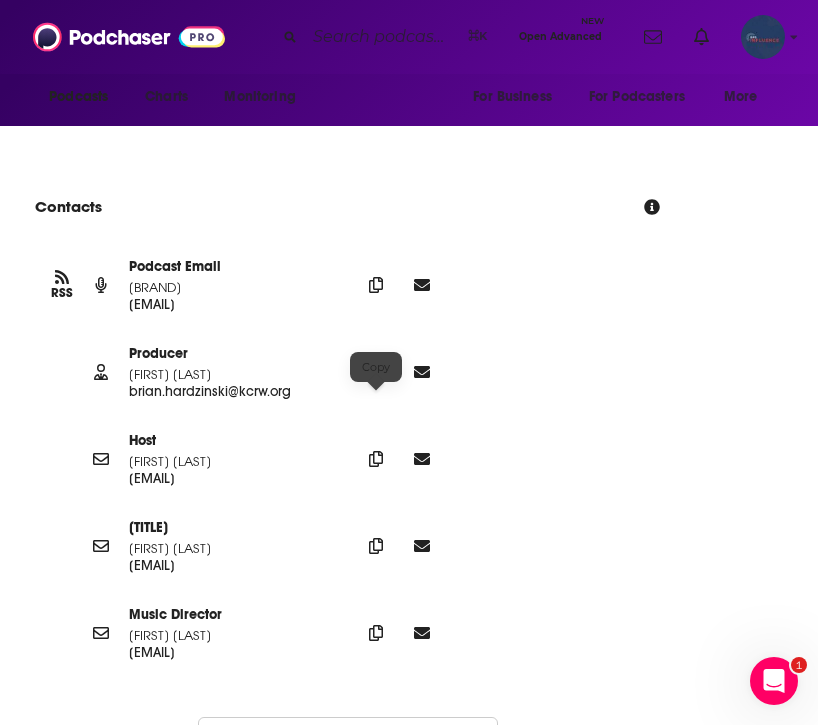 click at bounding box center (376, 285) 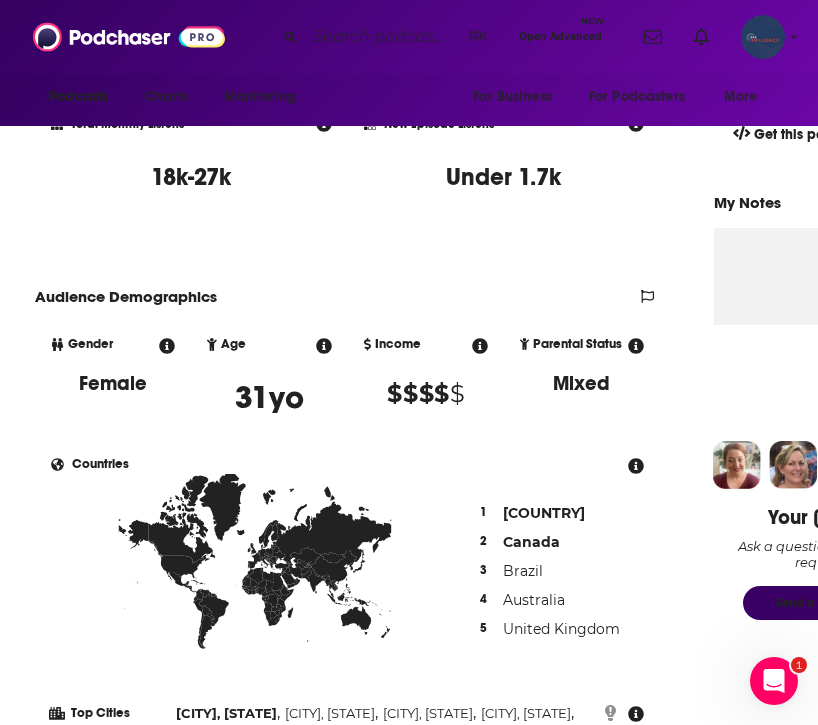 scroll, scrollTop: 0, scrollLeft: 0, axis: both 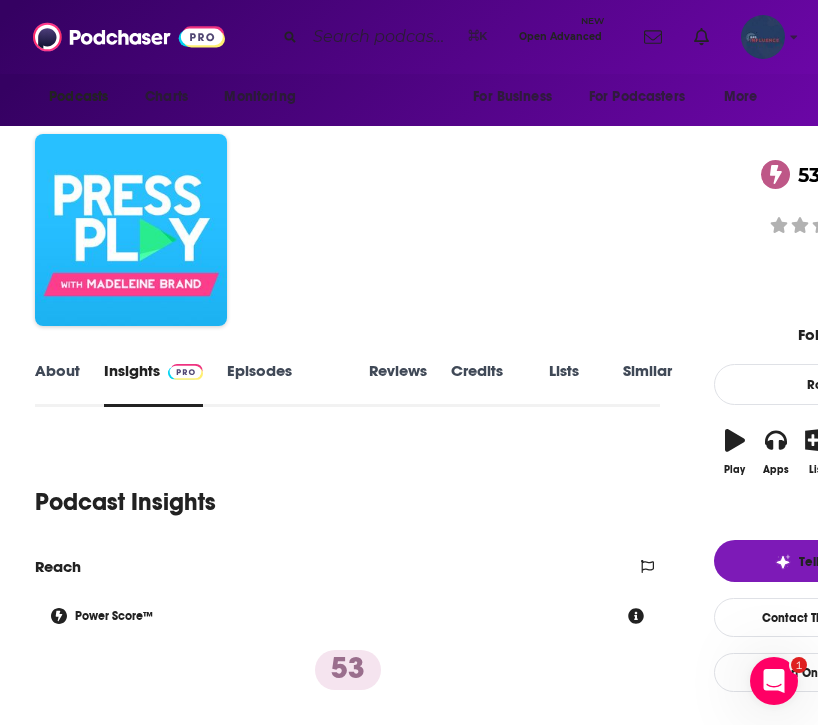 click on "Press Play with Madeleine Brand 53" at bounding box center [477, 194] 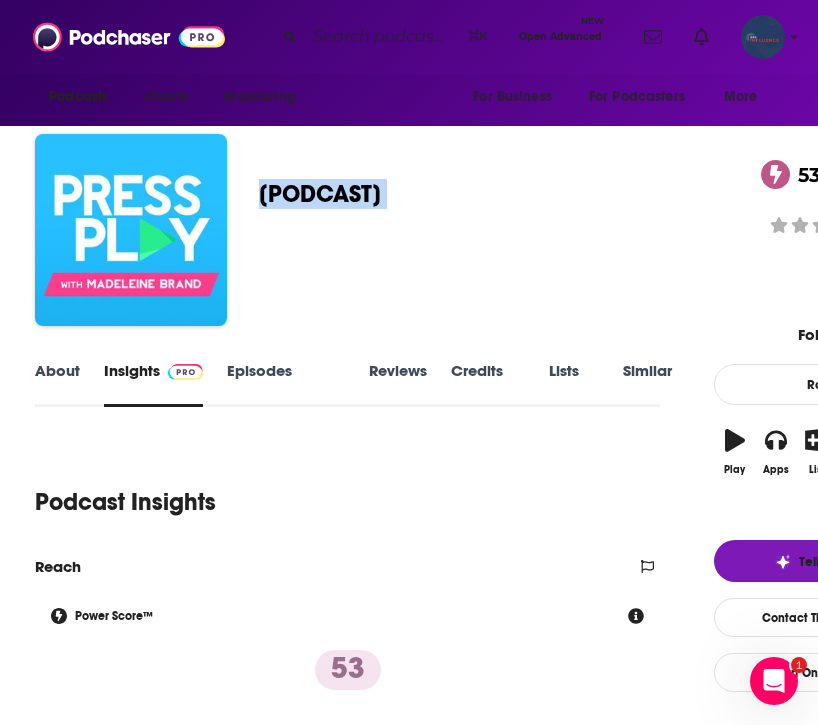 click on "Press Play with Madeleine Brand 53" at bounding box center (477, 194) 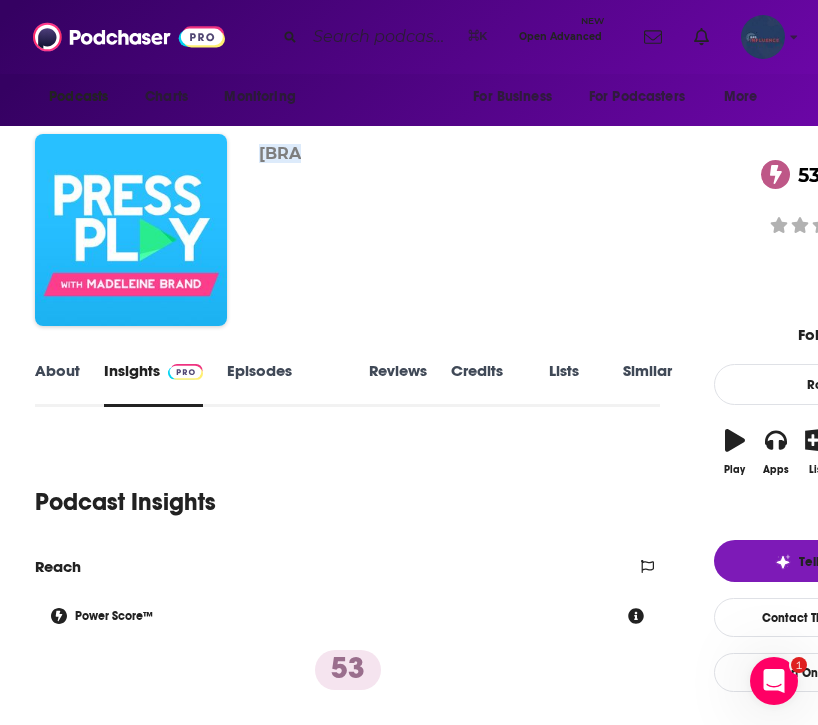 drag, startPoint x: 322, startPoint y: 151, endPoint x: 259, endPoint y: 151, distance: 63 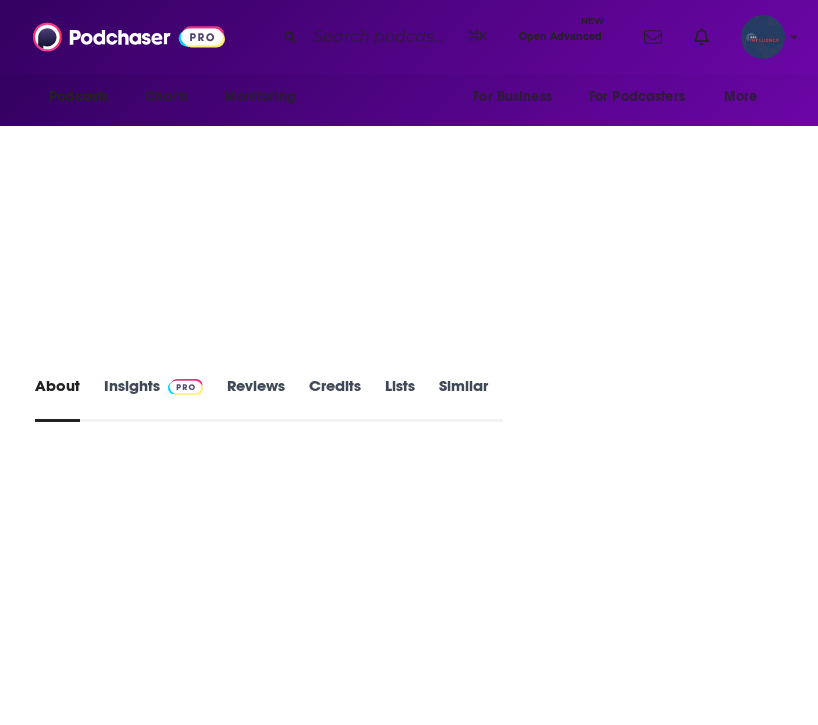 scroll, scrollTop: 0, scrollLeft: 0, axis: both 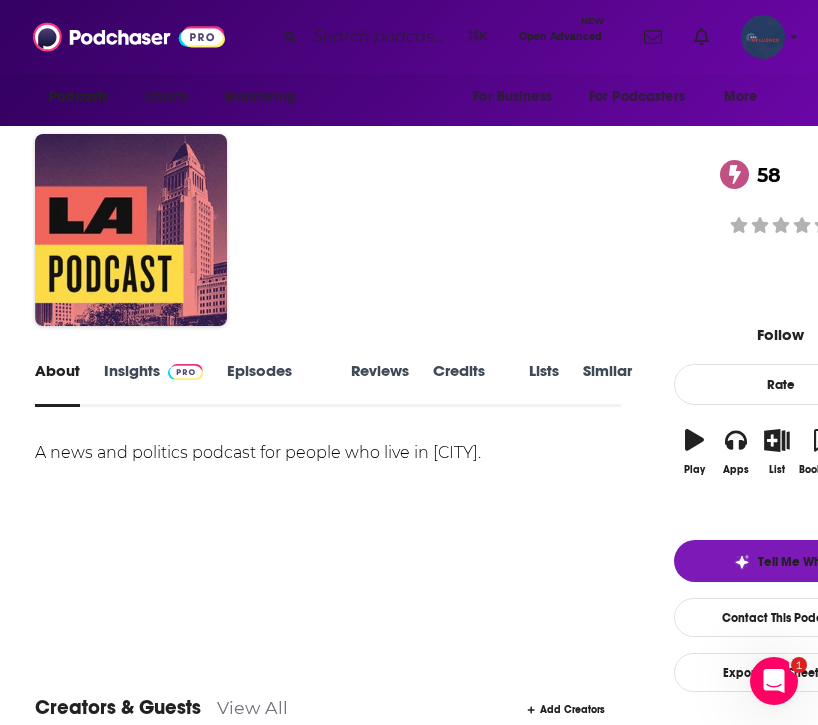 click on "Insights" at bounding box center (153, 384) 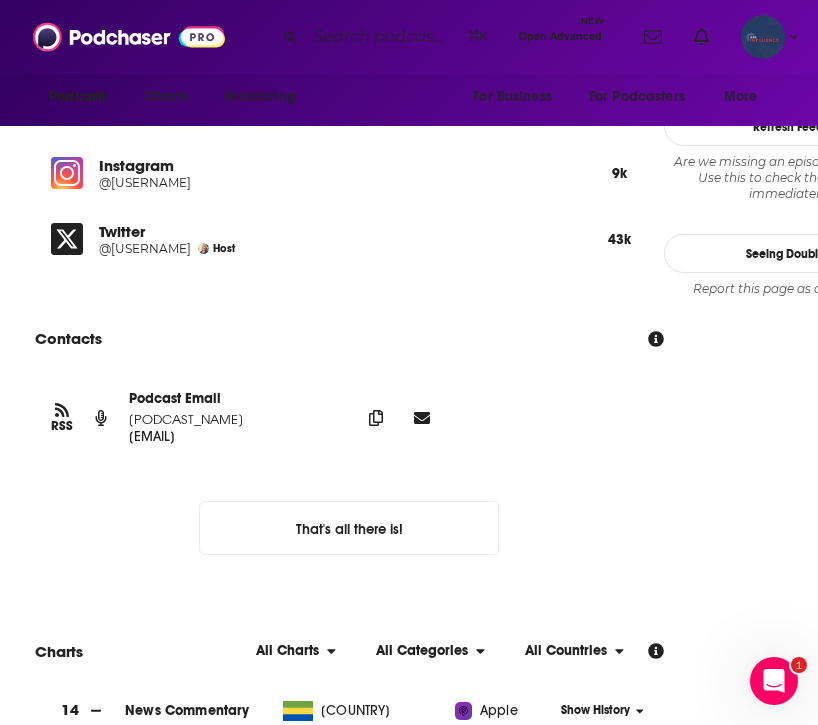 scroll, scrollTop: 1926, scrollLeft: 0, axis: vertical 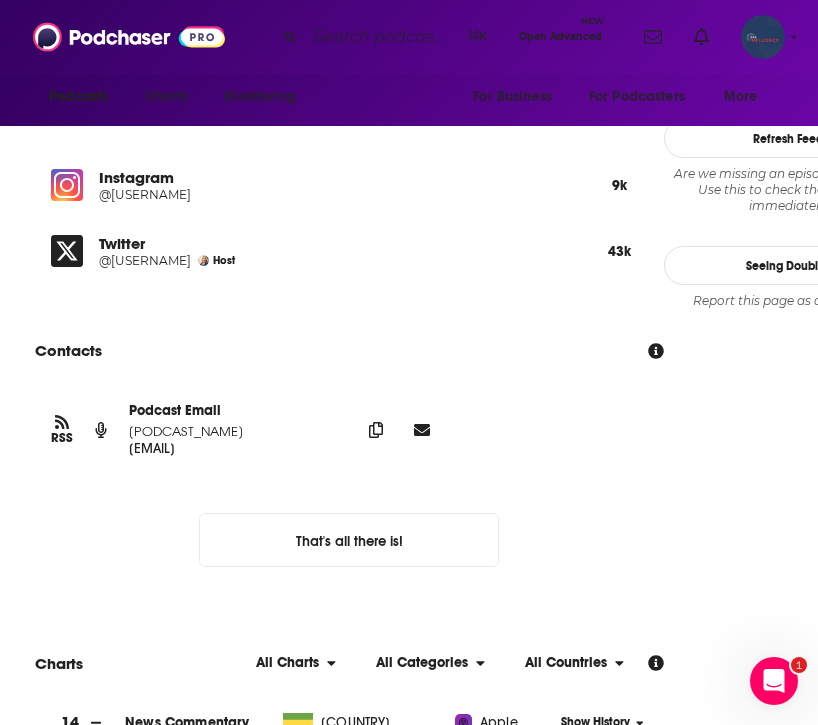 drag, startPoint x: 277, startPoint y: 463, endPoint x: 128, endPoint y: 466, distance: 149.0302 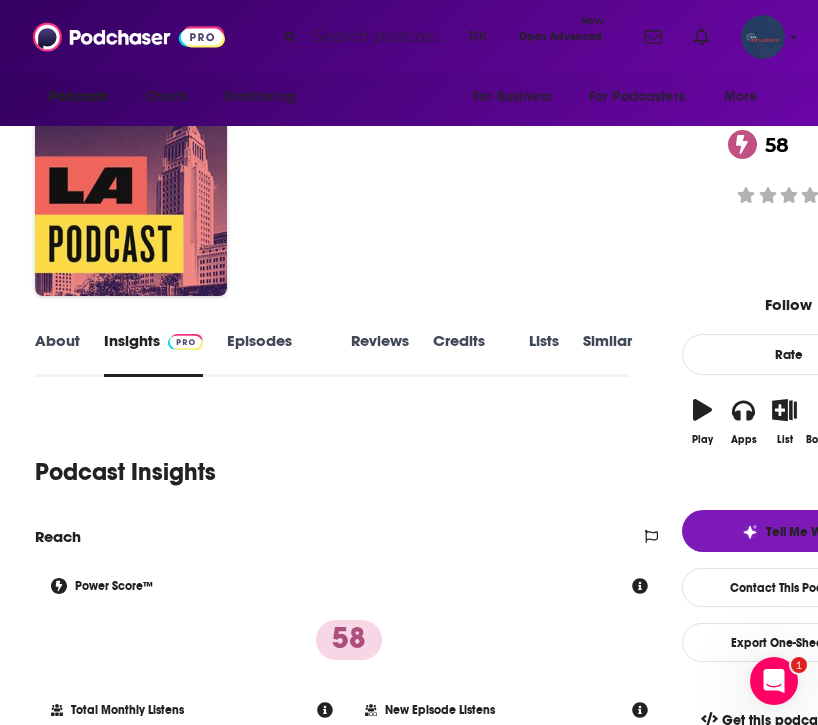 scroll, scrollTop: 35, scrollLeft: 0, axis: vertical 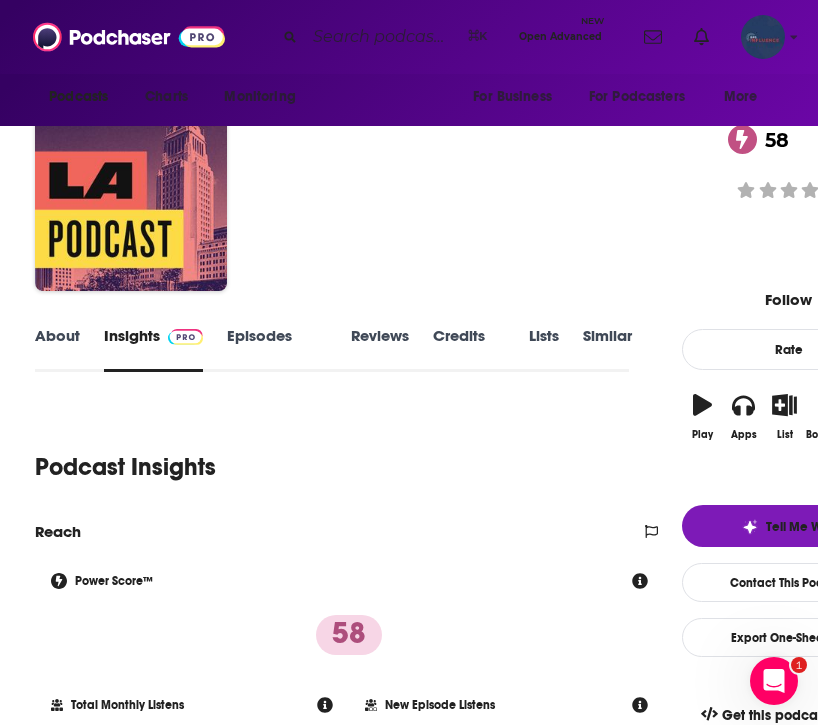 click on "About" at bounding box center [57, 349] 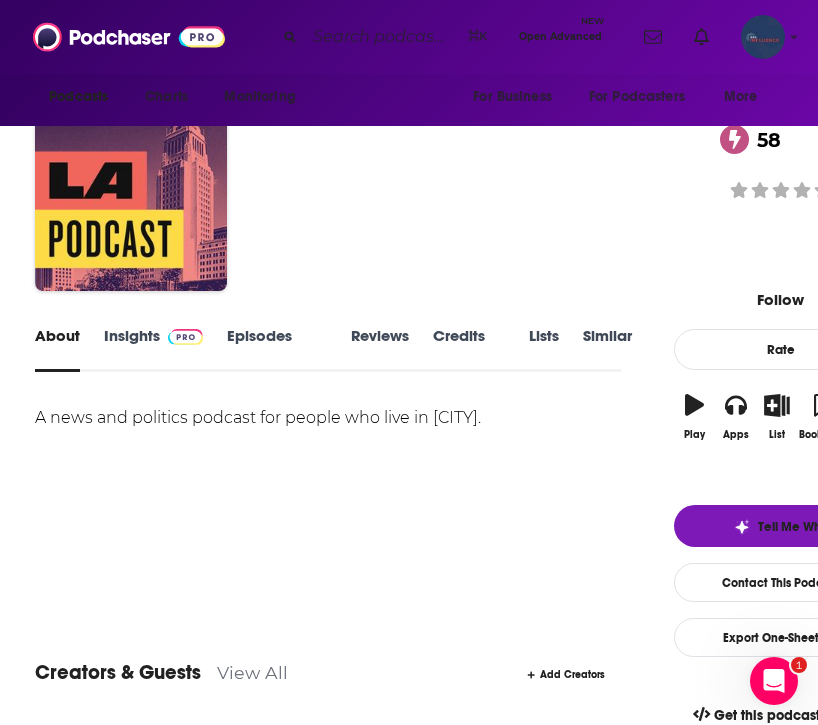 scroll, scrollTop: 0, scrollLeft: 0, axis: both 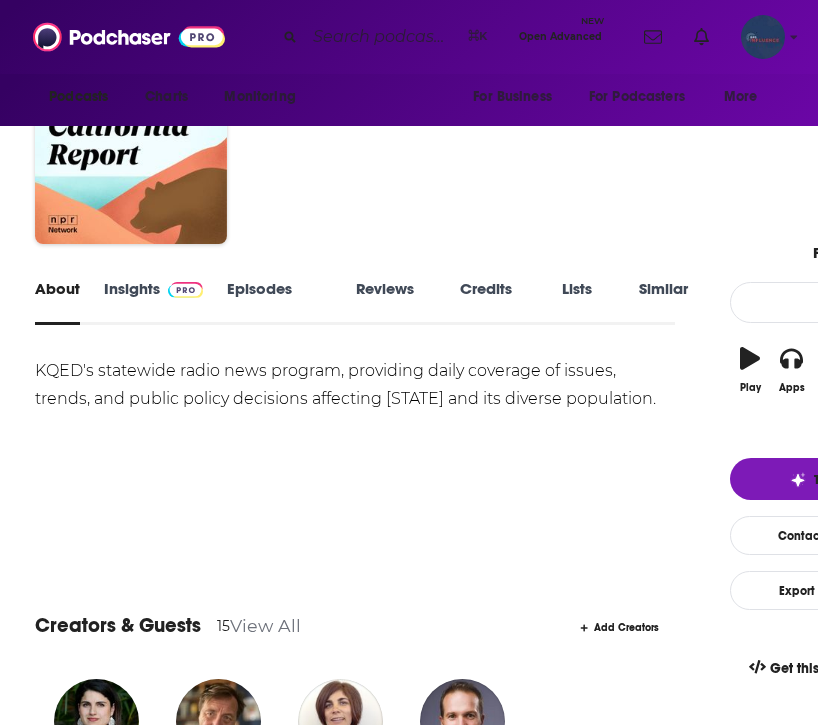 click on "Insights" at bounding box center (153, 302) 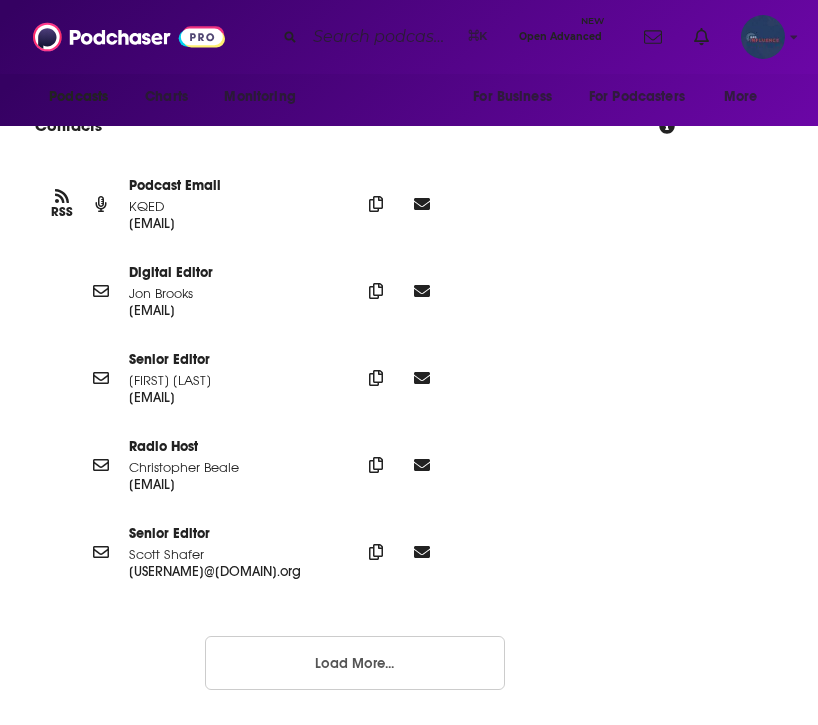 scroll, scrollTop: 3393, scrollLeft: 0, axis: vertical 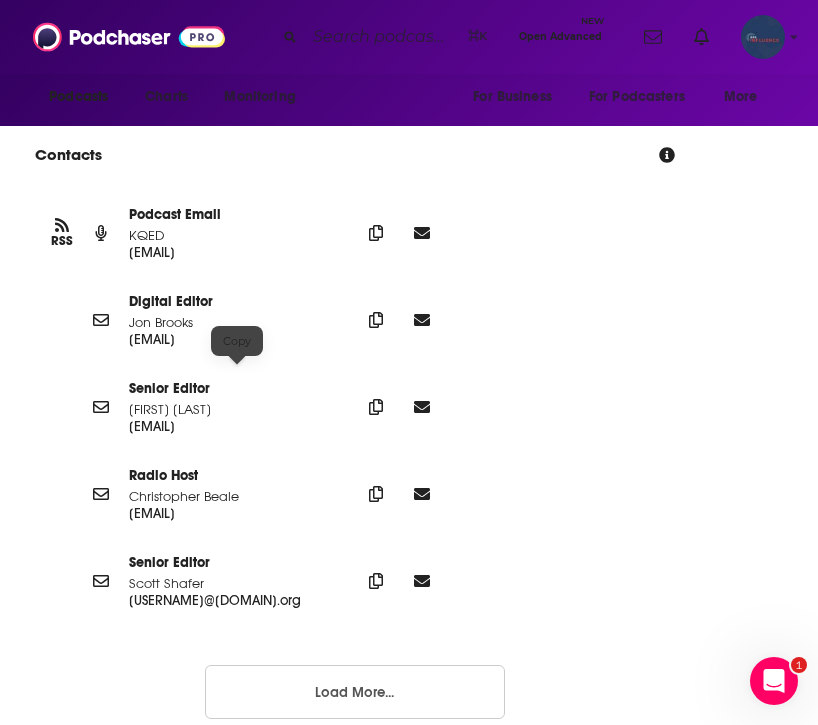 drag, startPoint x: 259, startPoint y: 370, endPoint x: 125, endPoint y: 370, distance: 134 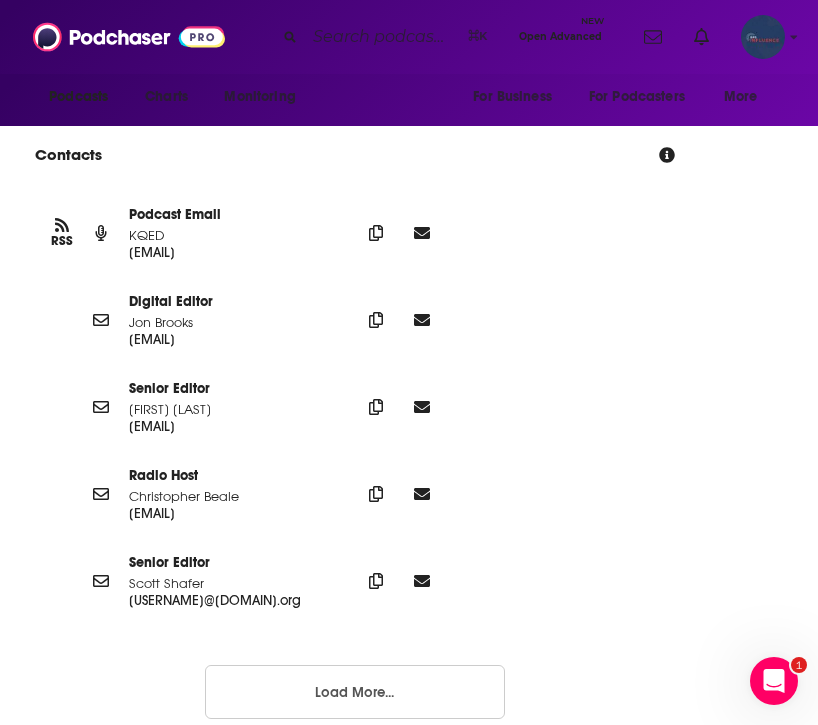 copy on "jbrooks@kqed.org" 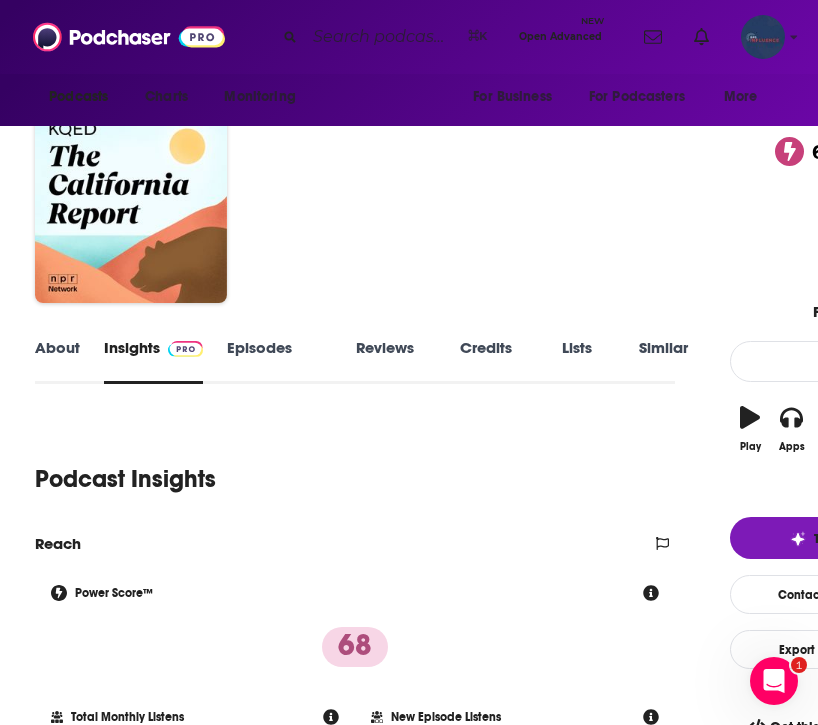 scroll, scrollTop: 24, scrollLeft: 0, axis: vertical 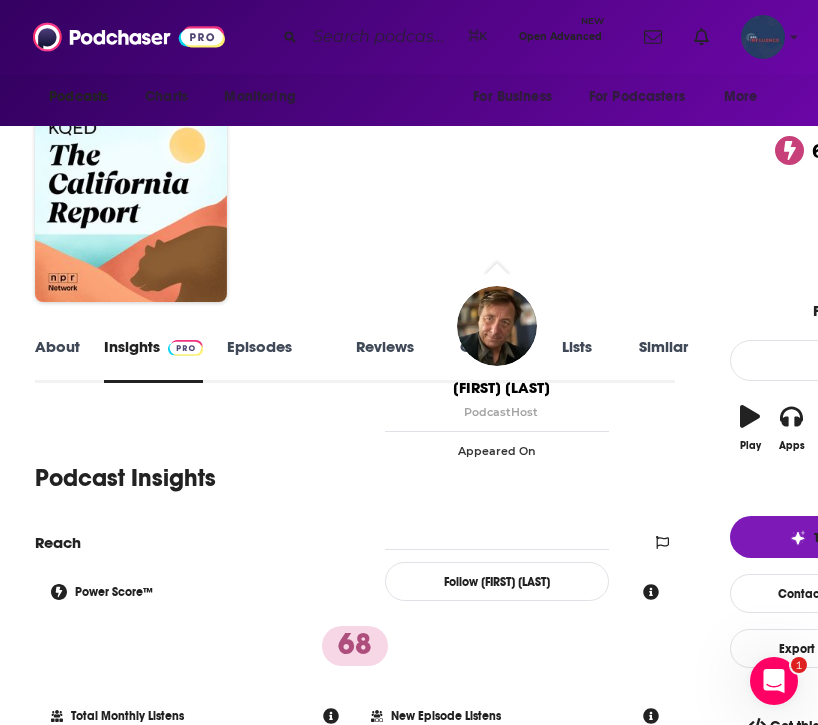 click on "Saul Gonzalez" at bounding box center (512, 246) 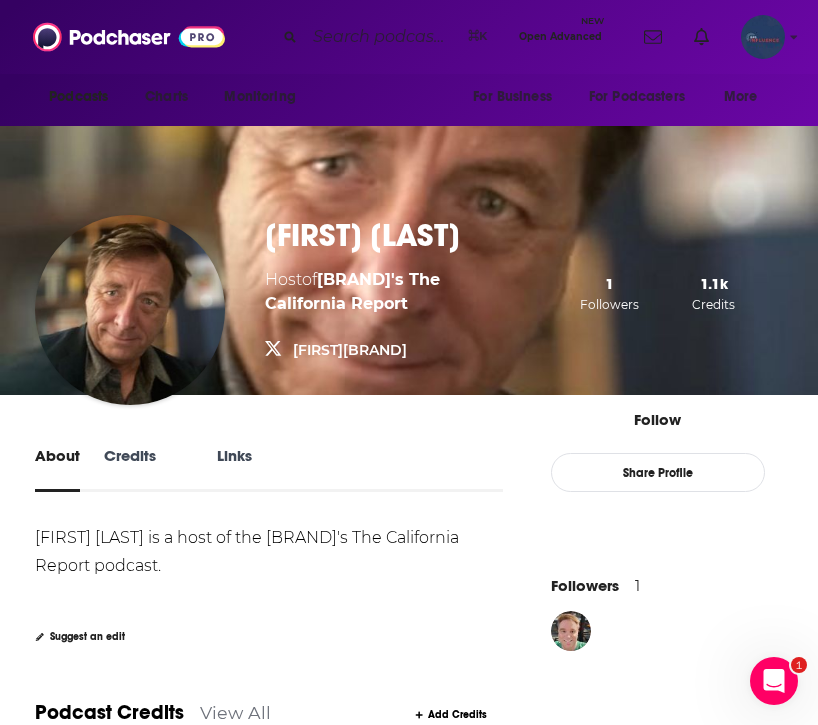 scroll, scrollTop: 46, scrollLeft: 0, axis: vertical 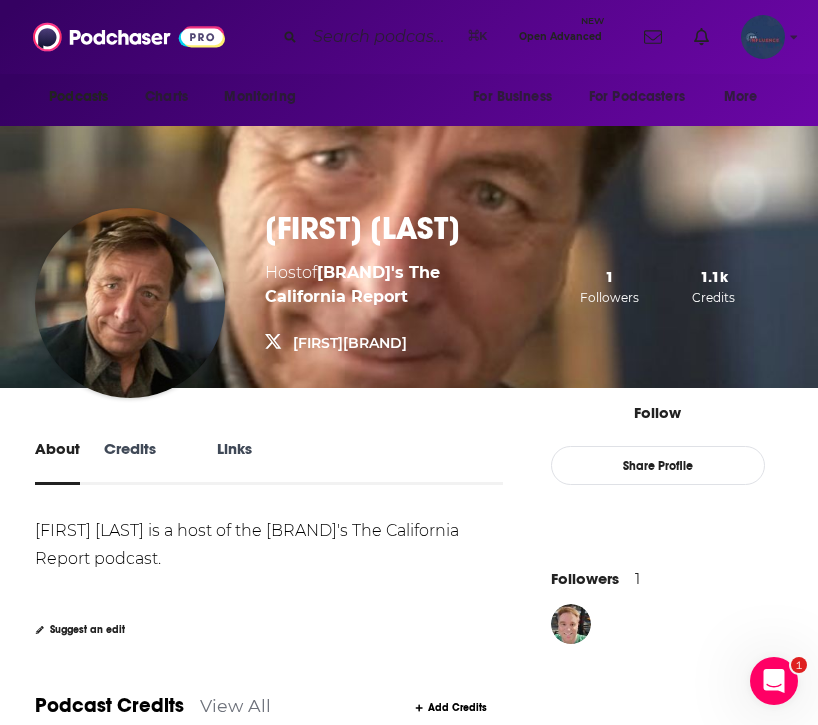 click on "SaulKQED" at bounding box center [350, 343] 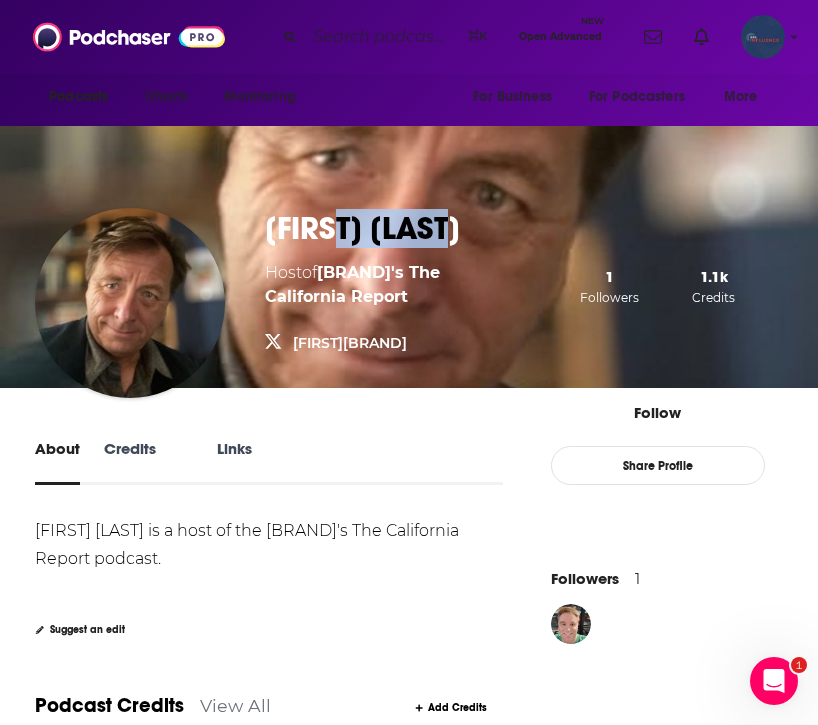 click on "Saul Gonzalez" at bounding box center (362, 228) 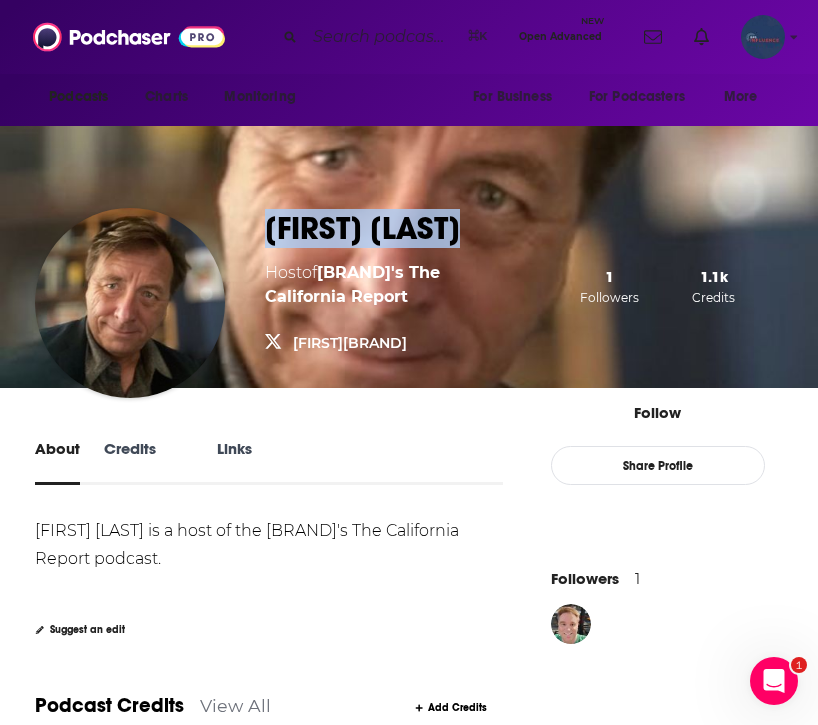 click on "Saul Gonzalez" at bounding box center [362, 228] 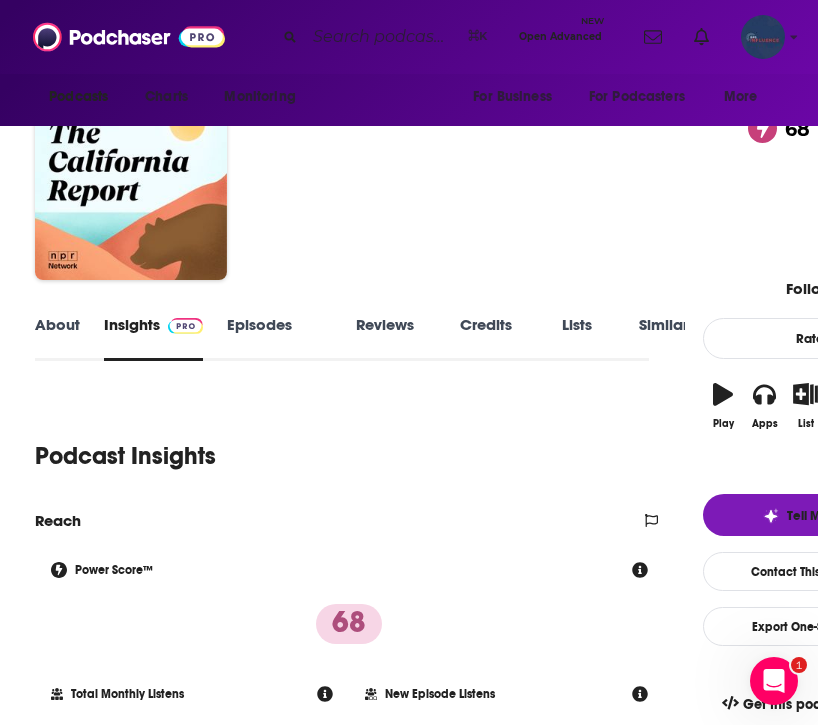 scroll, scrollTop: 0, scrollLeft: 0, axis: both 